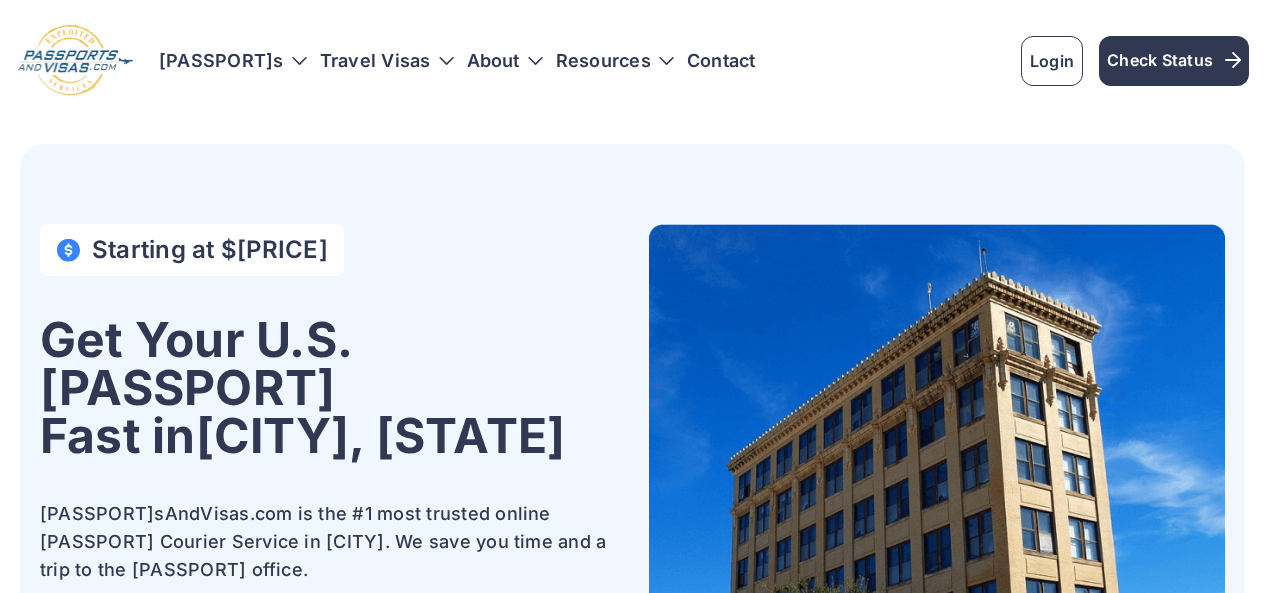 scroll, scrollTop: 0, scrollLeft: 0, axis: both 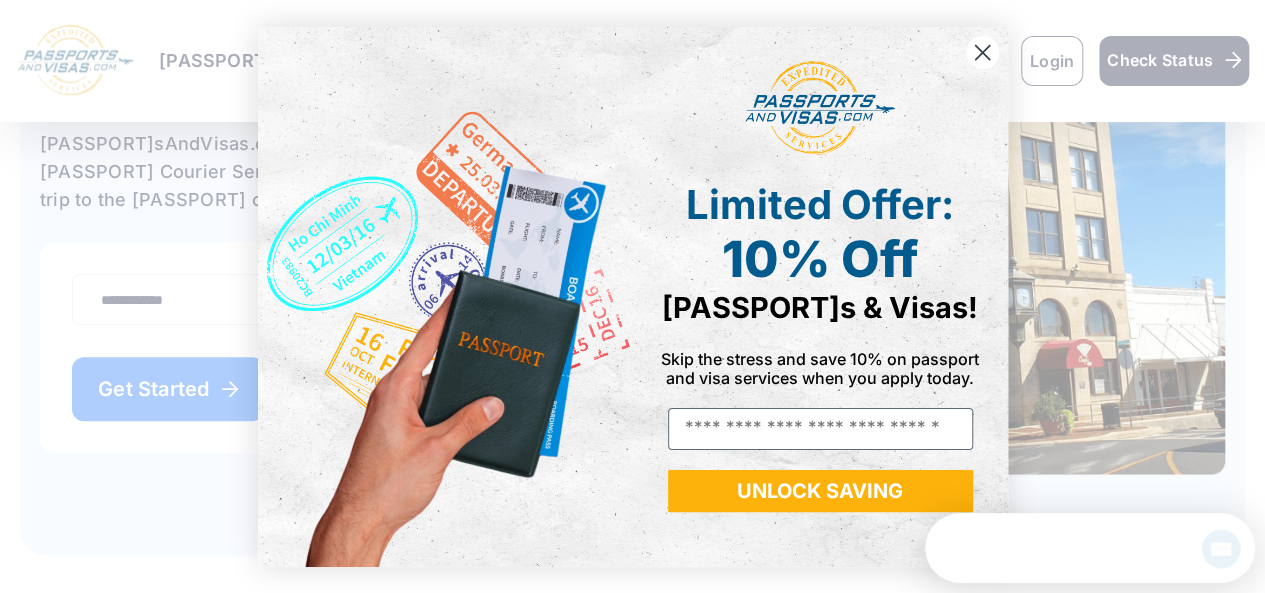 click at bounding box center [982, 52] 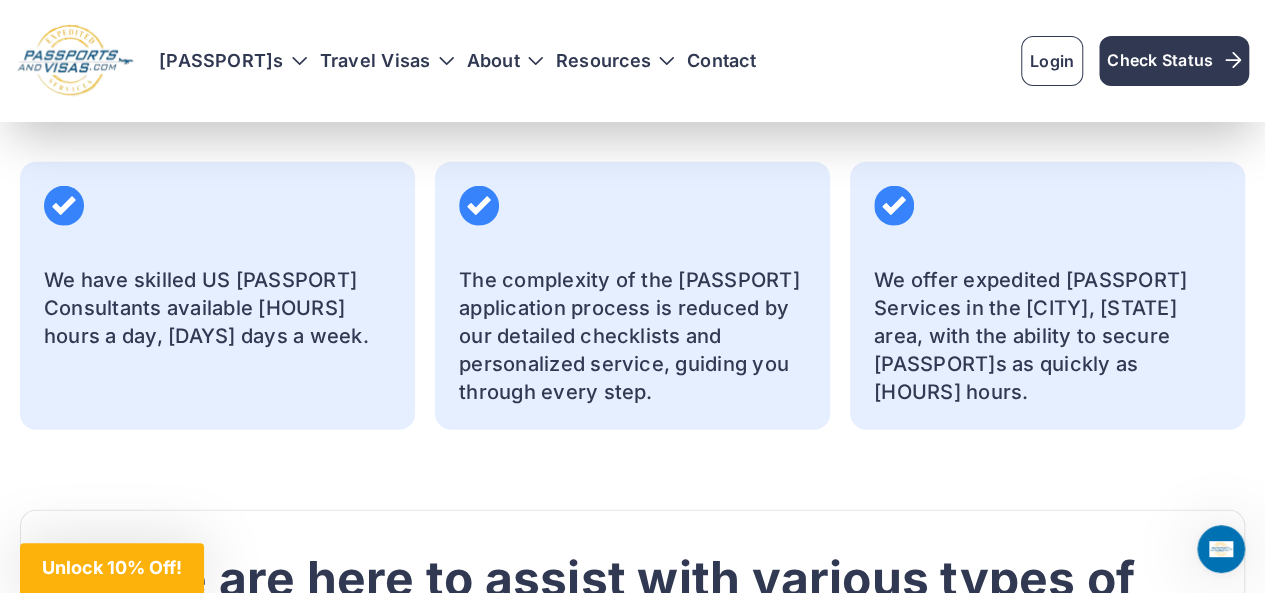scroll, scrollTop: 2430, scrollLeft: 0, axis: vertical 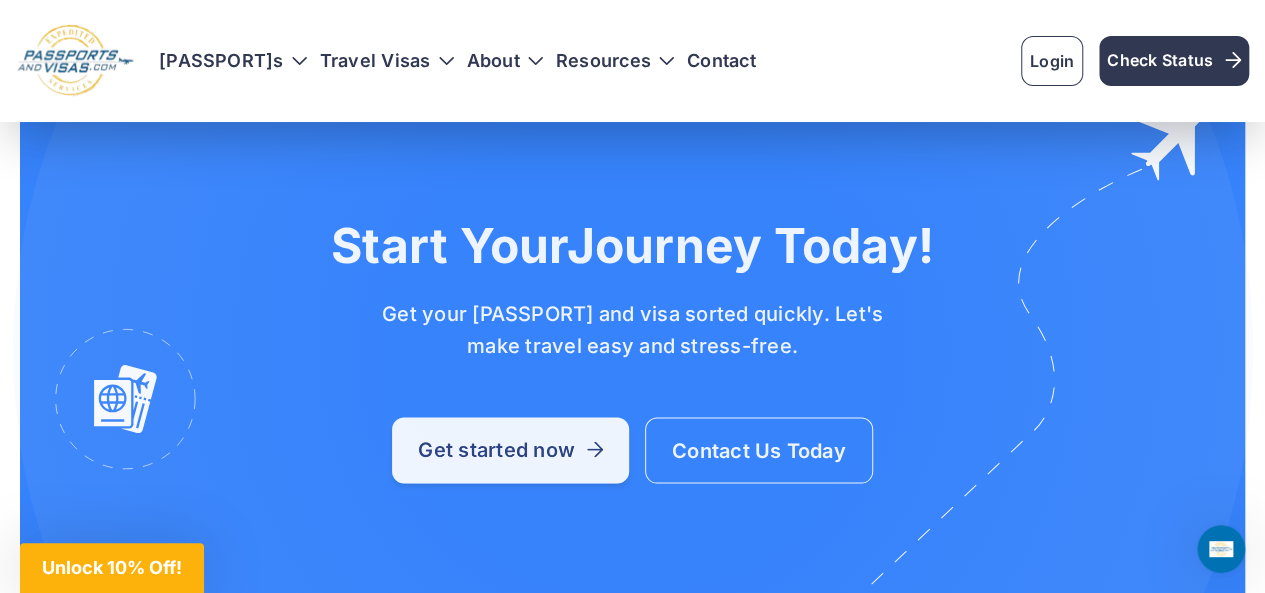click on "Get started now" at bounding box center (510, 449) 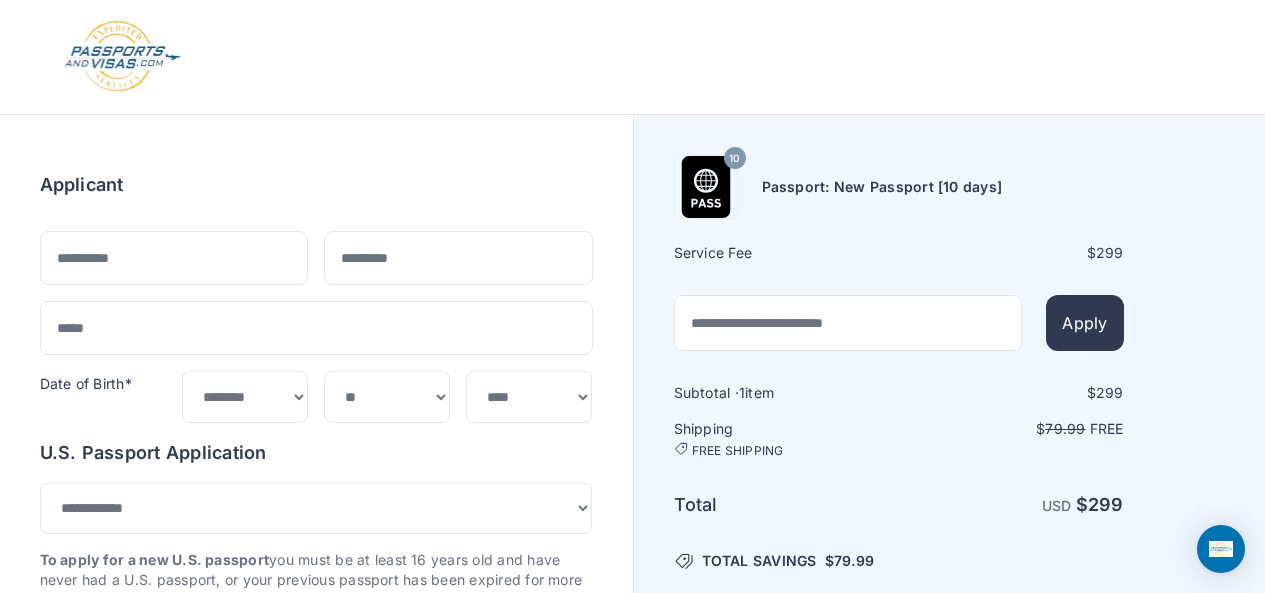 scroll, scrollTop: 0, scrollLeft: 0, axis: both 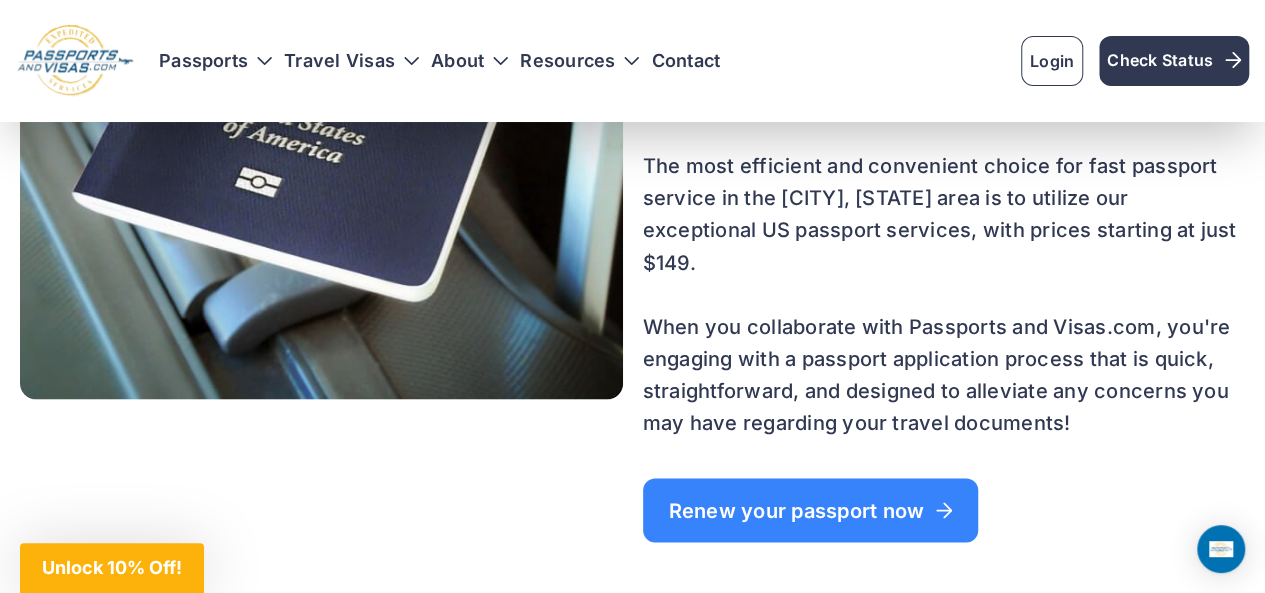 drag, startPoint x: 1257, startPoint y: 122, endPoint x: 1258, endPoint y: 138, distance: 16.03122 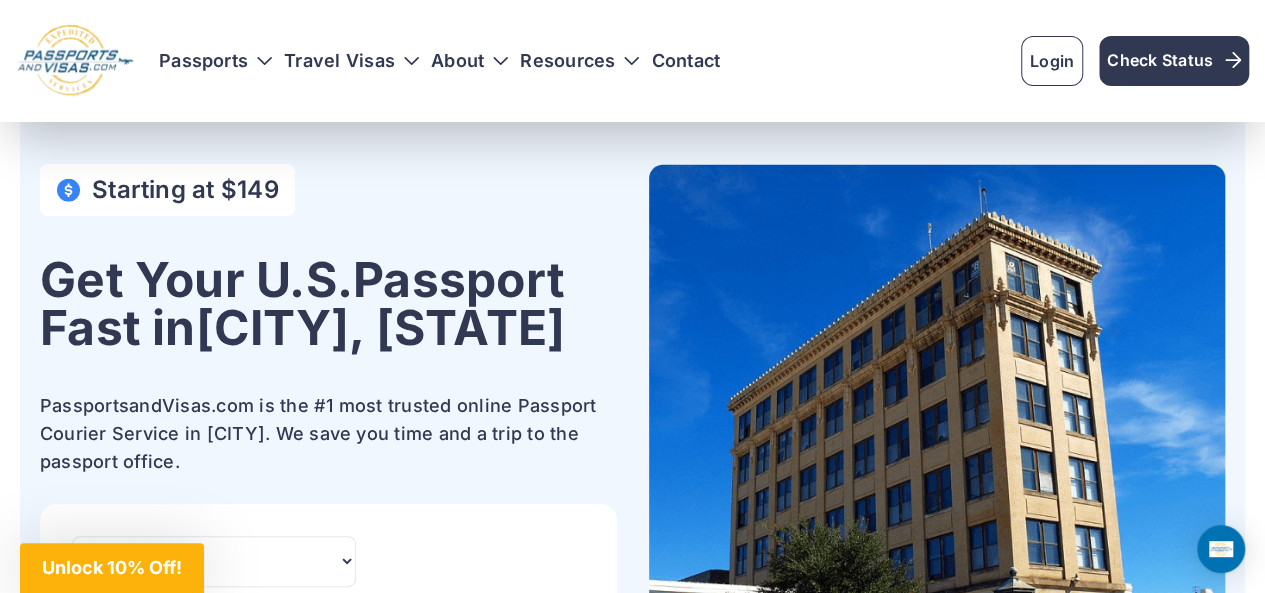 scroll, scrollTop: 0, scrollLeft: 0, axis: both 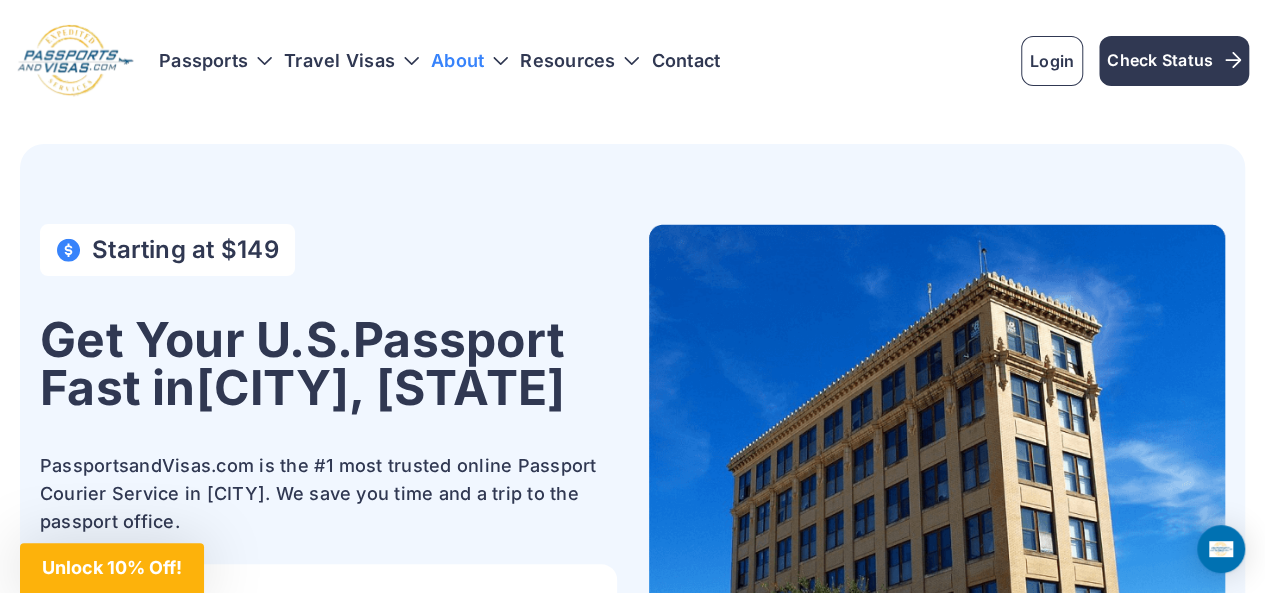 click on "About" at bounding box center (469, 61) 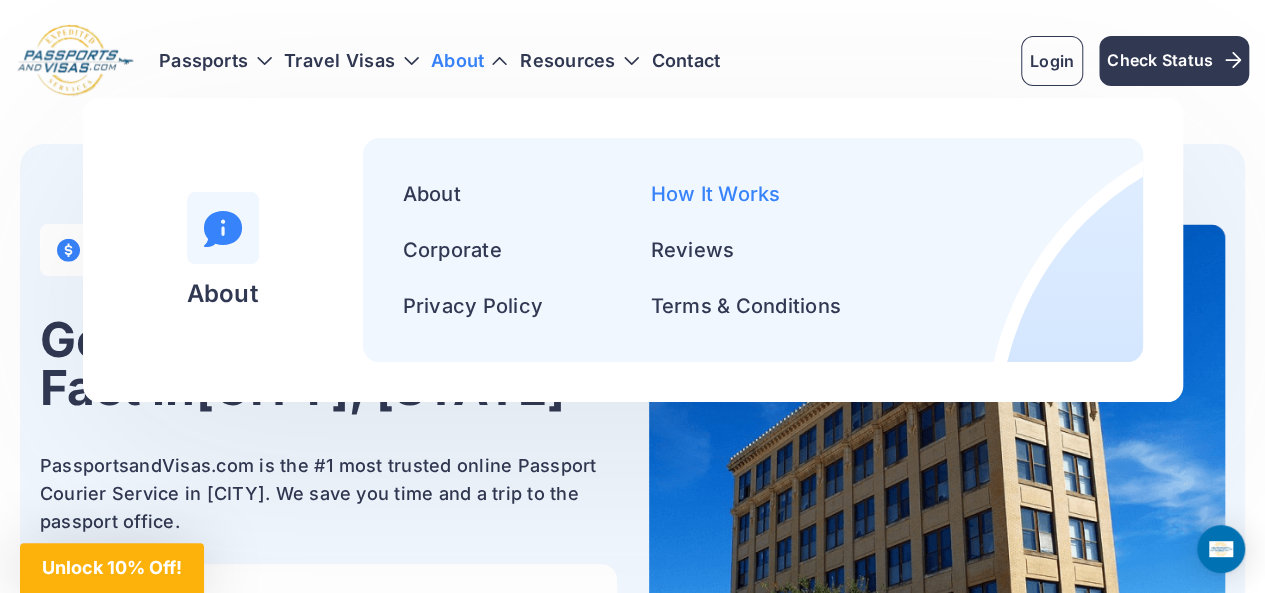 click on "How It Works" at bounding box center (716, 194) 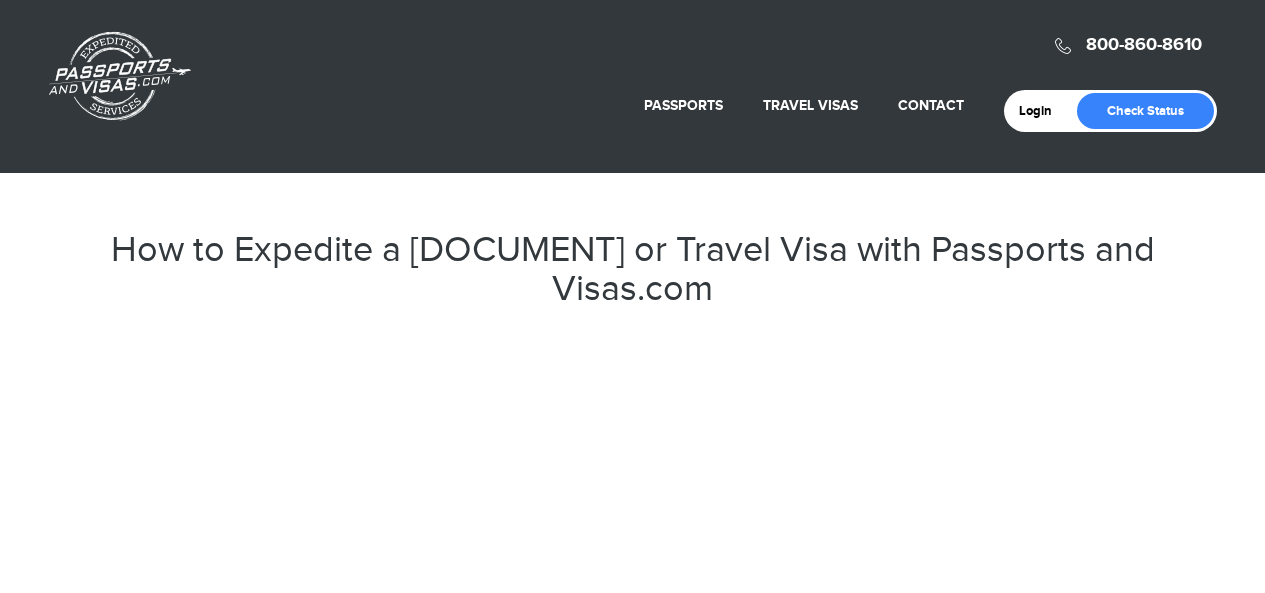 scroll, scrollTop: 0, scrollLeft: 0, axis: both 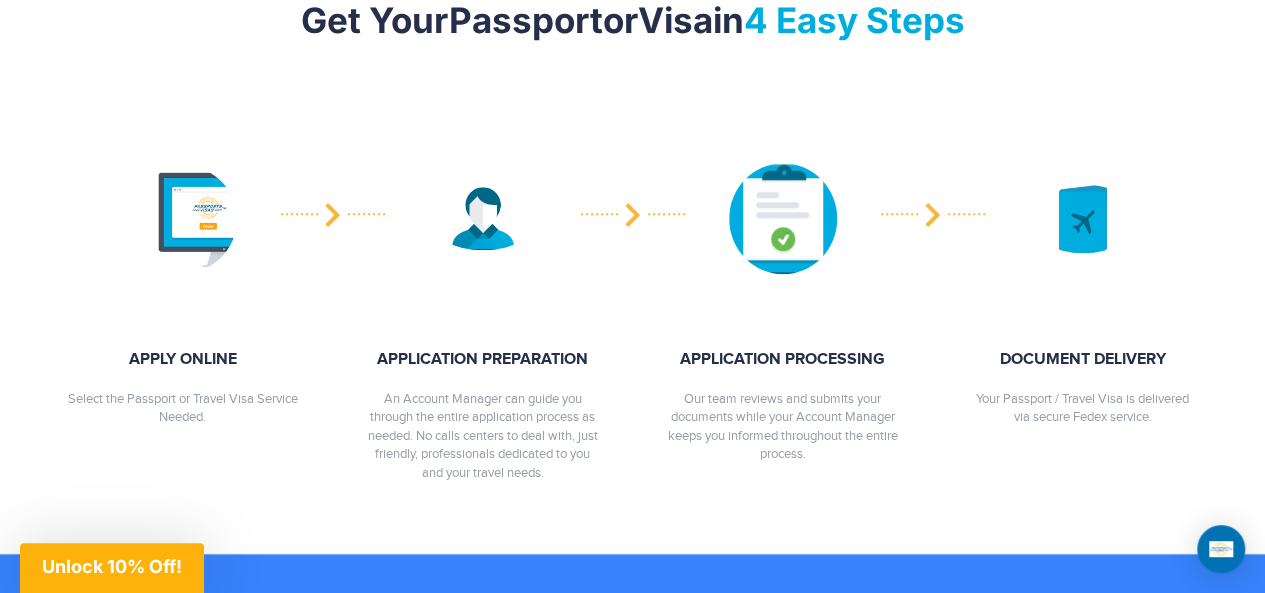 click on "Our team reviews and submits your documents while your Account Manager keeps you informed throughout the entire process." at bounding box center [183, 408] 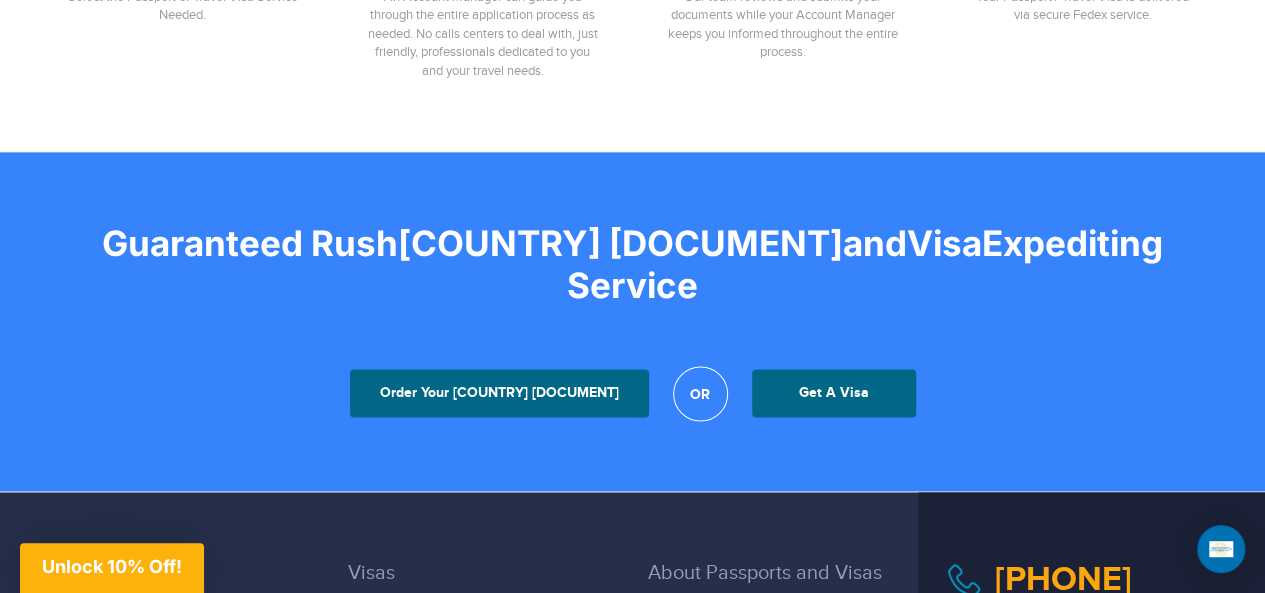 scroll, scrollTop: 1282, scrollLeft: 0, axis: vertical 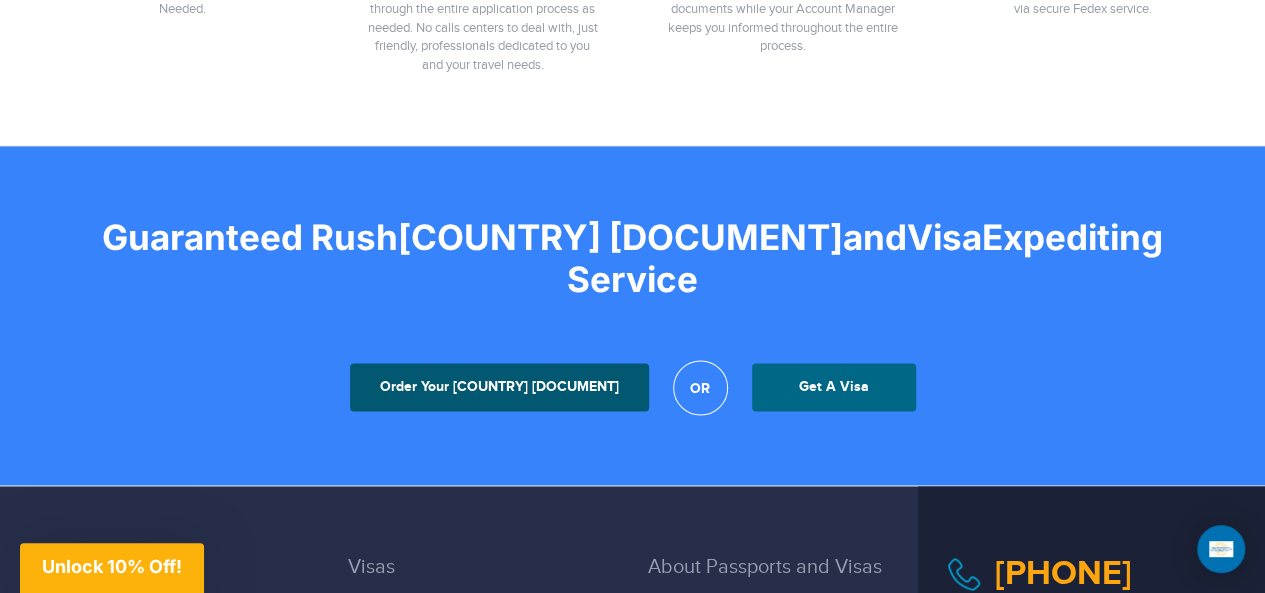 click on "Order Your US Passport" at bounding box center (499, 387) 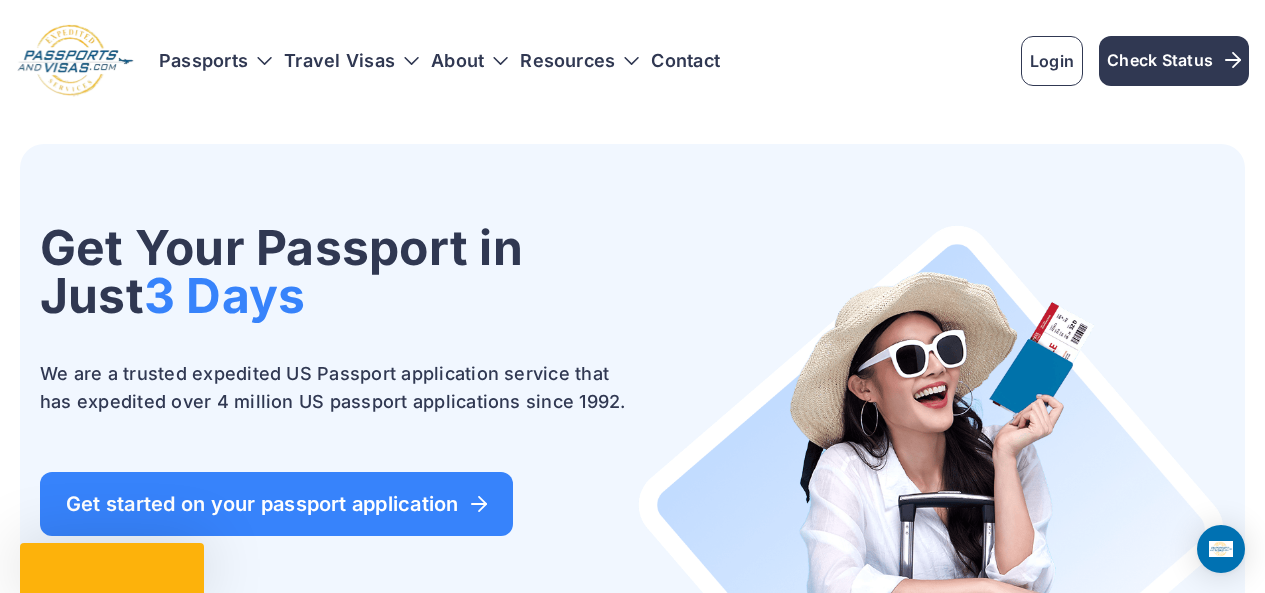 scroll, scrollTop: 0, scrollLeft: 0, axis: both 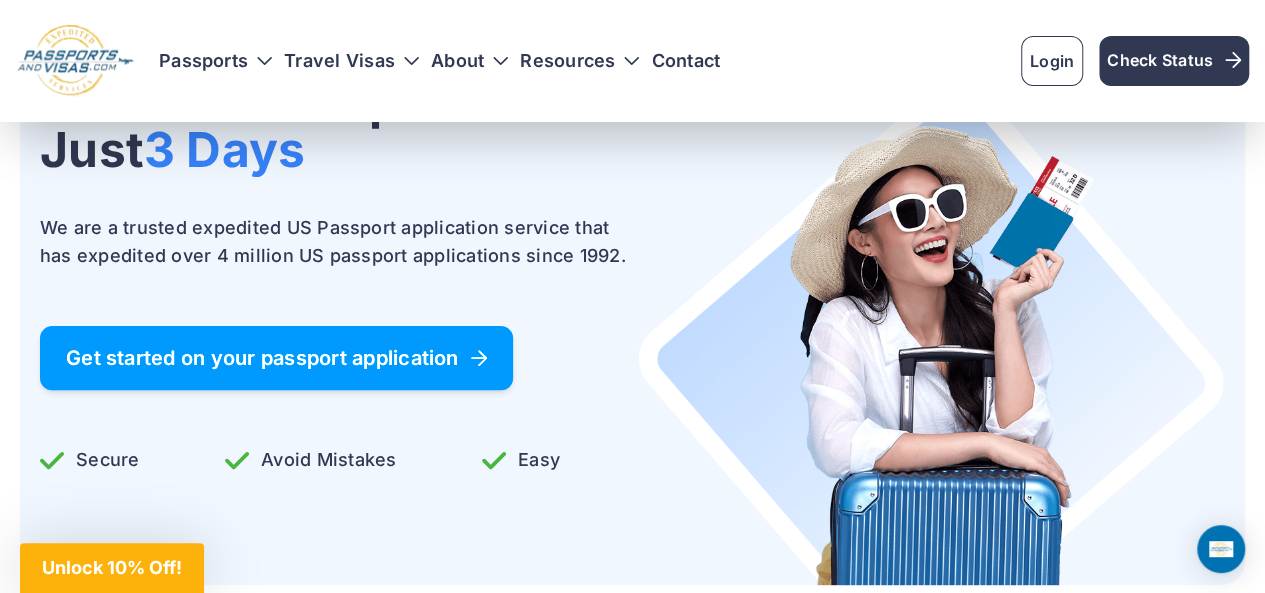 click on "Get started on your passport application" at bounding box center [276, 358] 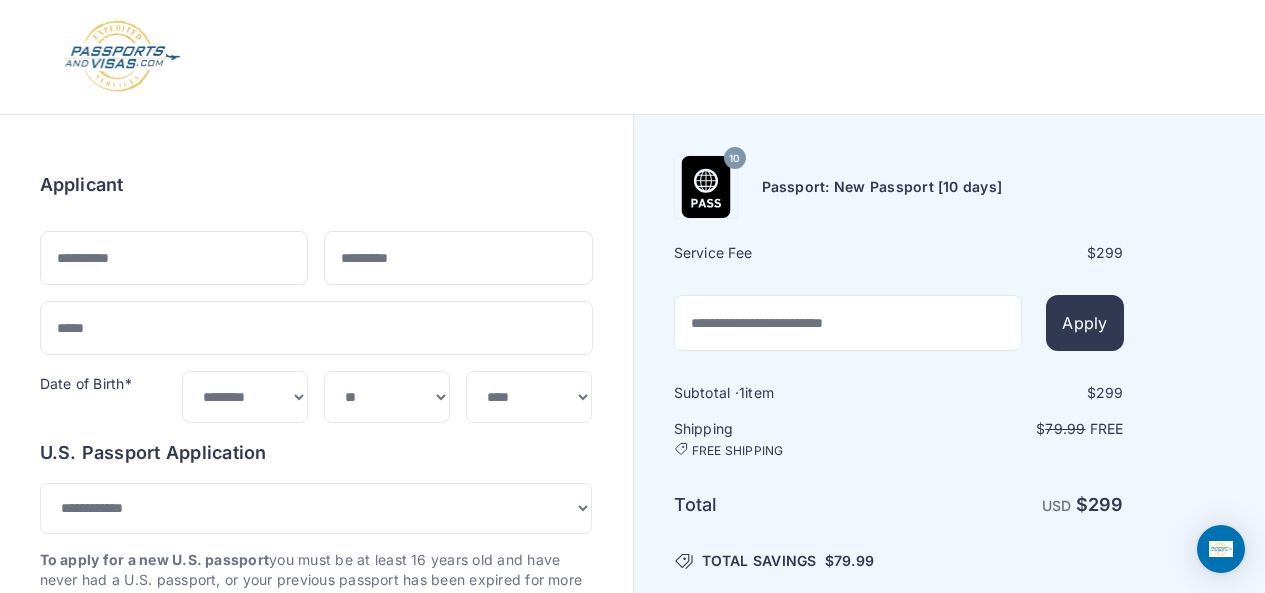 scroll, scrollTop: 0, scrollLeft: 0, axis: both 